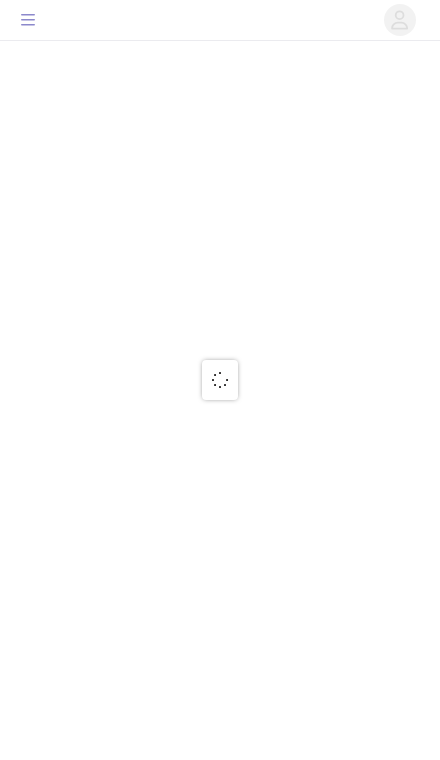 scroll, scrollTop: 0, scrollLeft: 0, axis: both 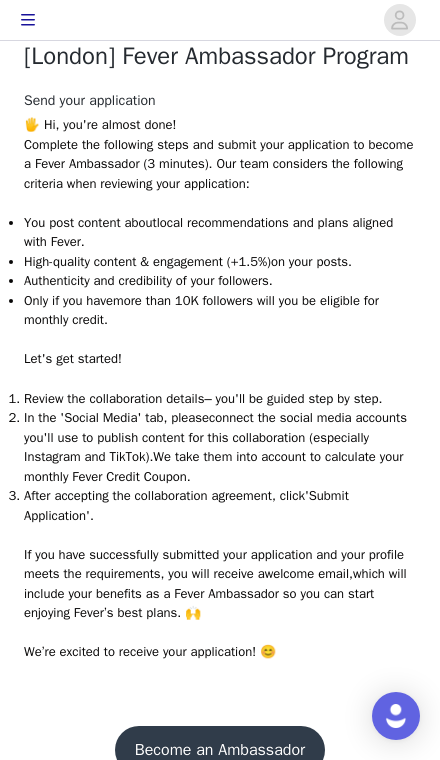 click on "Become an Ambassador" at bounding box center (220, 750) 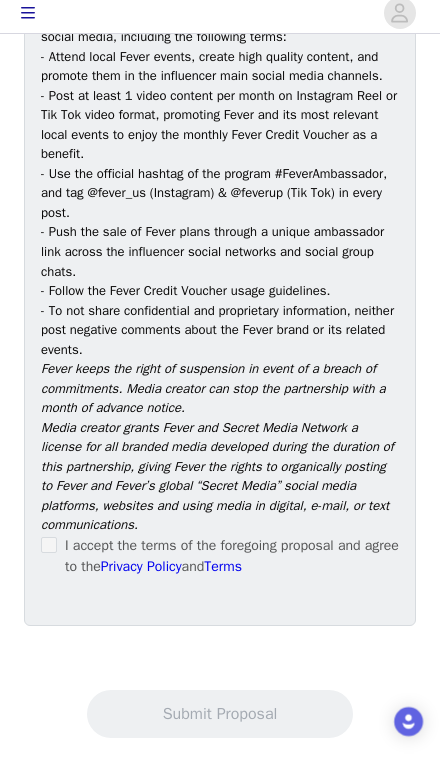 scroll, scrollTop: 799, scrollLeft: 0, axis: vertical 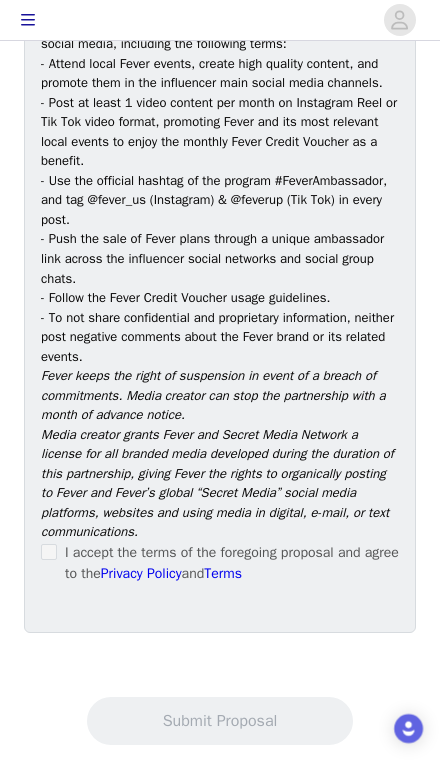 click on "I accept the terms of the foregoing proposal and agree to the
Privacy Policy
and  Terms" at bounding box center (220, 563) 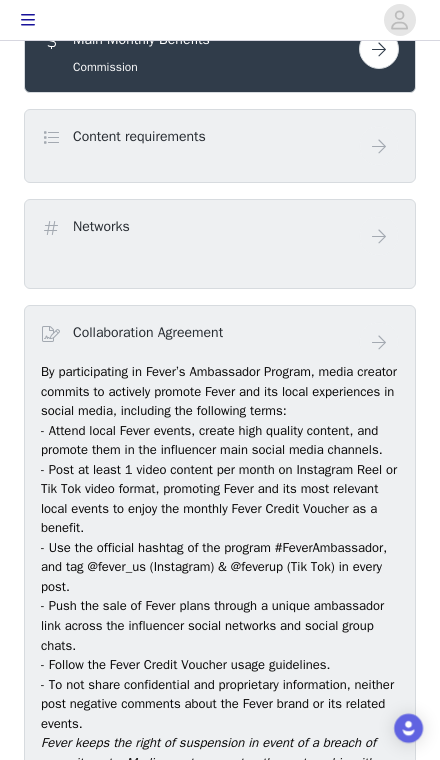 scroll, scrollTop: 436, scrollLeft: 0, axis: vertical 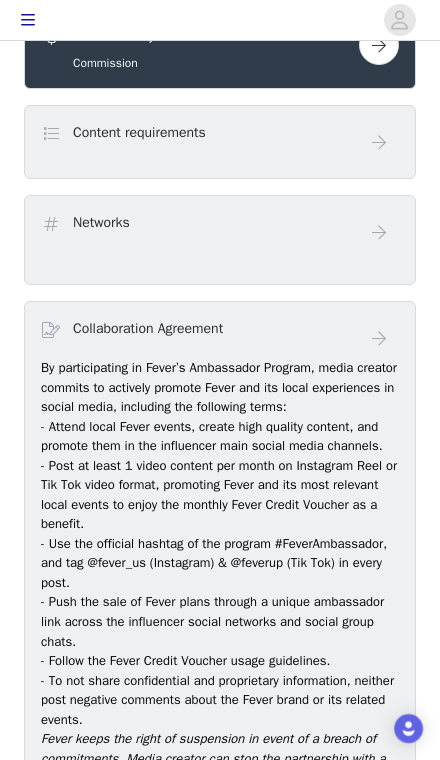 click at bounding box center (379, 232) 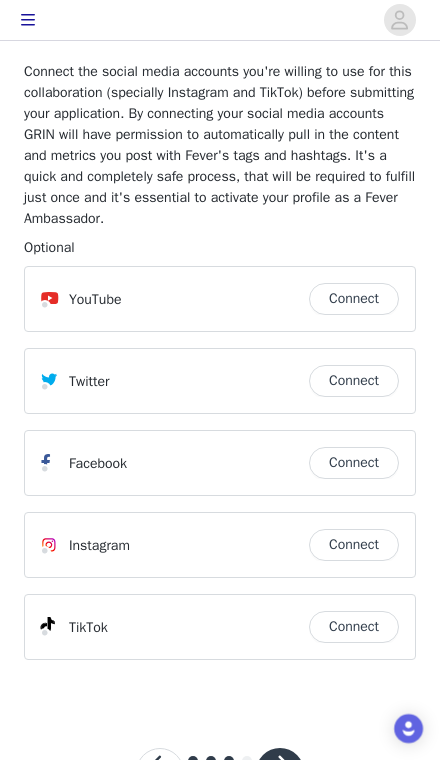 scroll, scrollTop: 113, scrollLeft: 0, axis: vertical 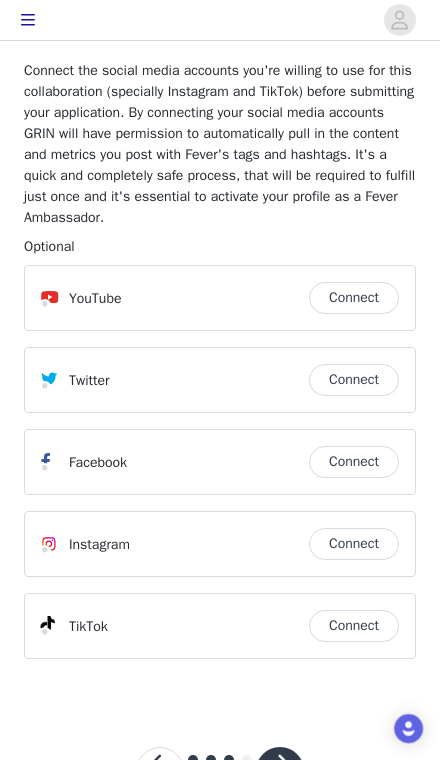 click on "Connect" at bounding box center (354, 544) 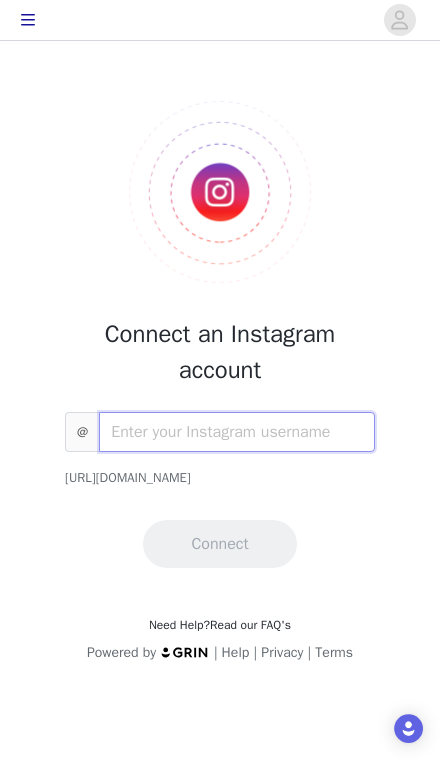 click at bounding box center (237, 432) 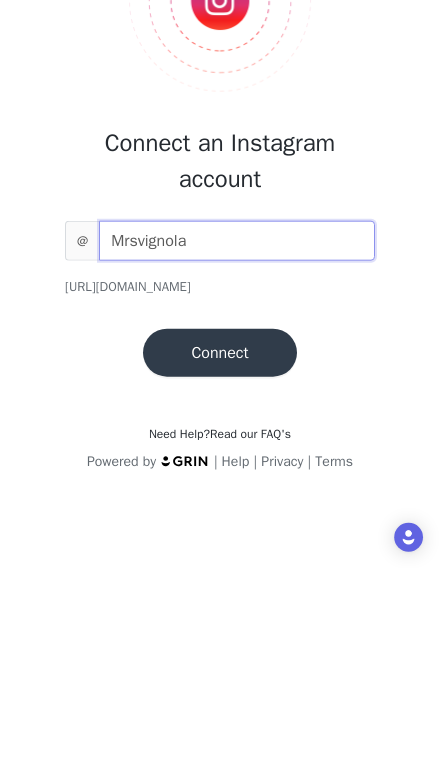 type on "Mrsvignola" 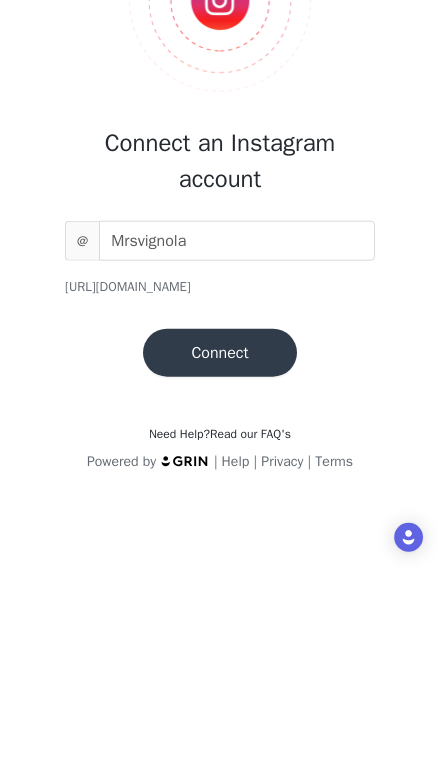 click on "Connect" at bounding box center (219, 544) 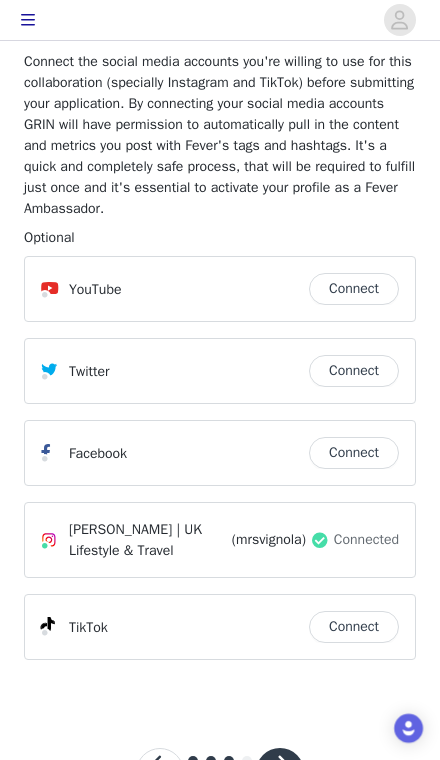 scroll, scrollTop: 123, scrollLeft: 0, axis: vertical 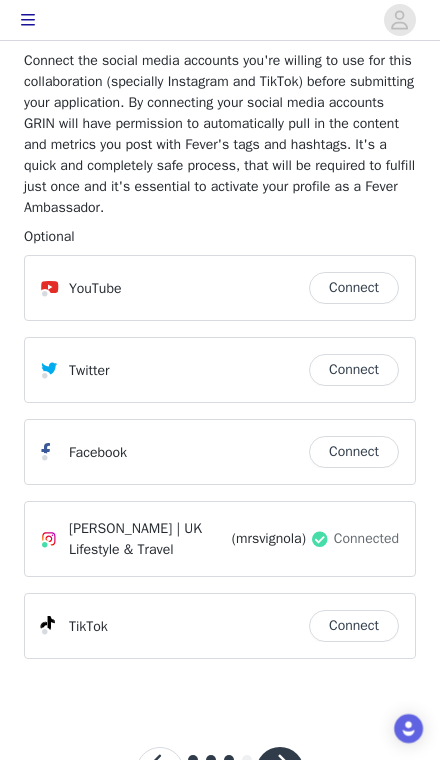 click on "Connect" at bounding box center (354, 626) 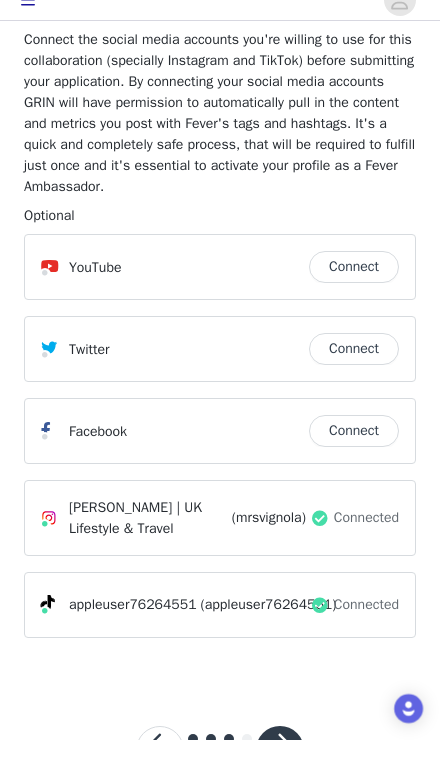 scroll, scrollTop: 123, scrollLeft: 0, axis: vertical 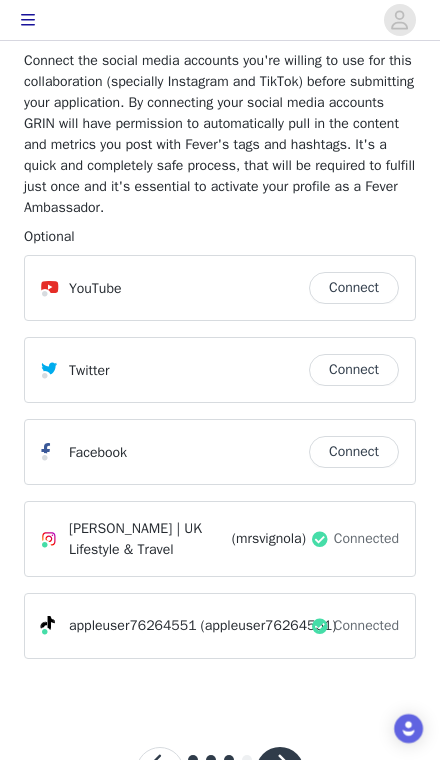 click at bounding box center (280, 771) 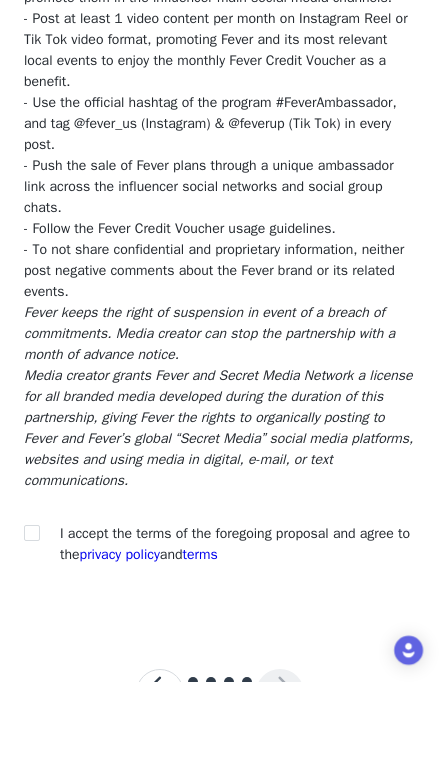scroll, scrollTop: 237, scrollLeft: 0, axis: vertical 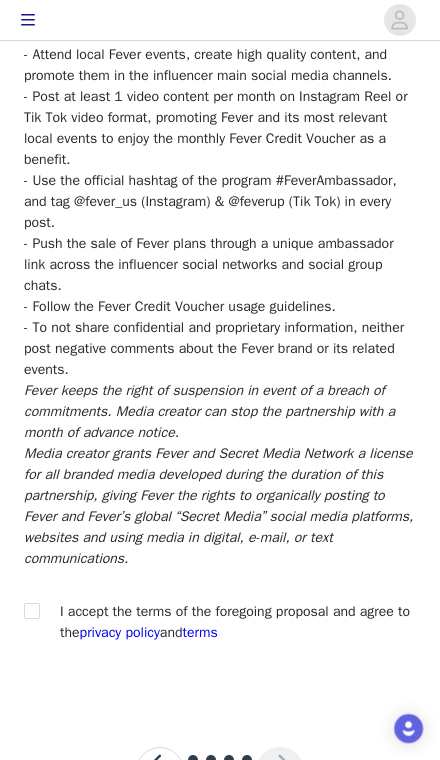 click at bounding box center (31, 610) 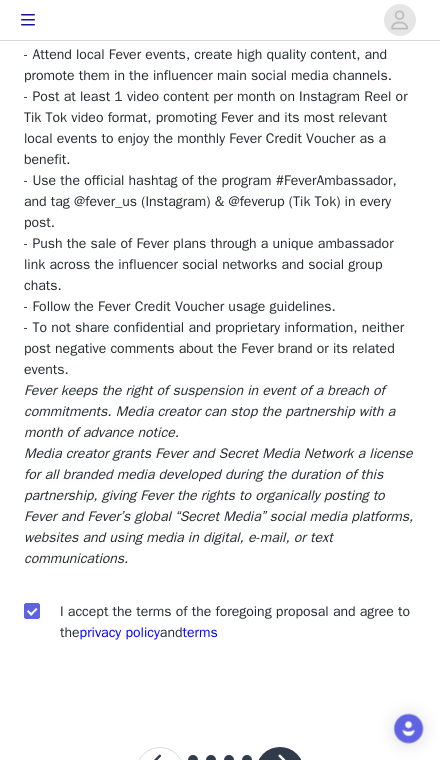 click at bounding box center [280, 771] 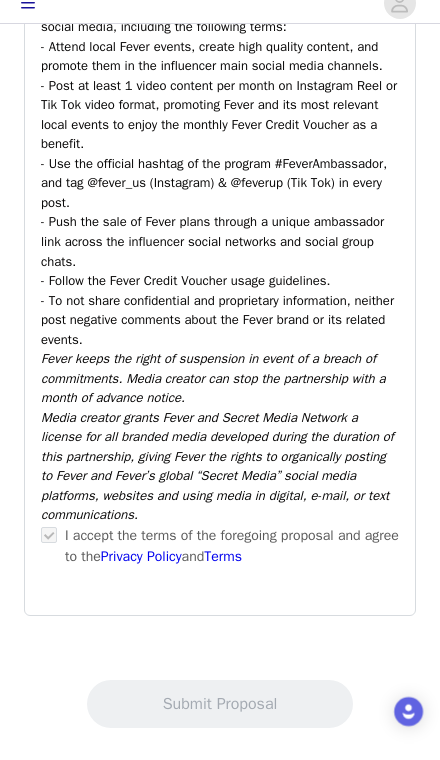 scroll, scrollTop: 892, scrollLeft: 0, axis: vertical 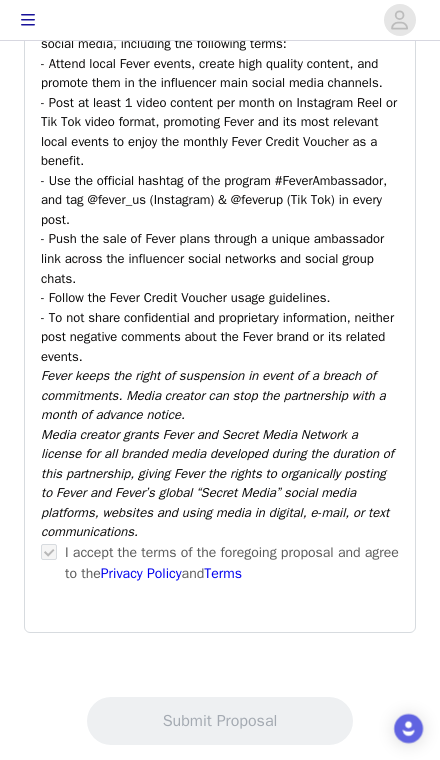 click on "Collaboration Agreement               By participating in Fever’s Ambassador Program, media creator commits to actively promote Fever and its local experiences in social media, including the following terms:
- Attend local Fever events, create high quality content, and promote them in the influencer main social media channels.
- Post at least 1 video content per month on Instagram Reel or Tik Tok video format, promoting Fever and its most relevant local events to enjoy the monthly Fever Credit Voucher as a benefit.
- Use the official hashtag of the program #FeverAmbassador, and tag @fever_us (Instagram) & @feverup (Tik Tok) in every post.
- Push the sale of Fever plans through a unique ambassador link across the influencer social networks and social group chats.
- Follow the Fever Credit Voucher usage guidelines.
- To not share confidential and proprietary information, neither post negative comments about the Fever brand or its related events.
Privacy Policy Terms" at bounding box center [220, 285] 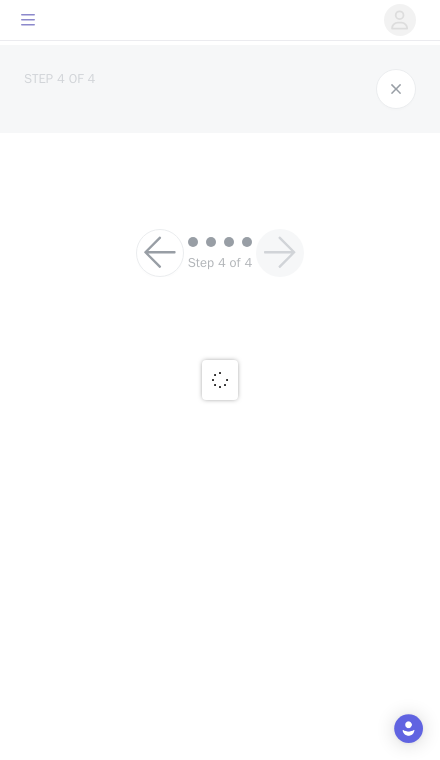 scroll, scrollTop: 0, scrollLeft: 0, axis: both 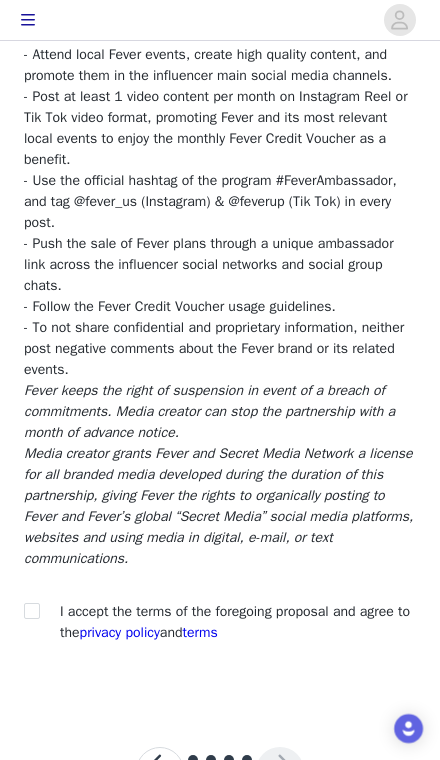 click at bounding box center (31, 610) 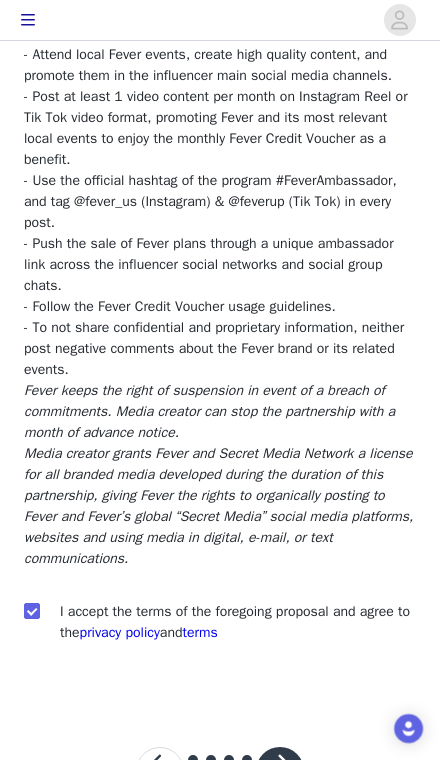 click at bounding box center (280, 771) 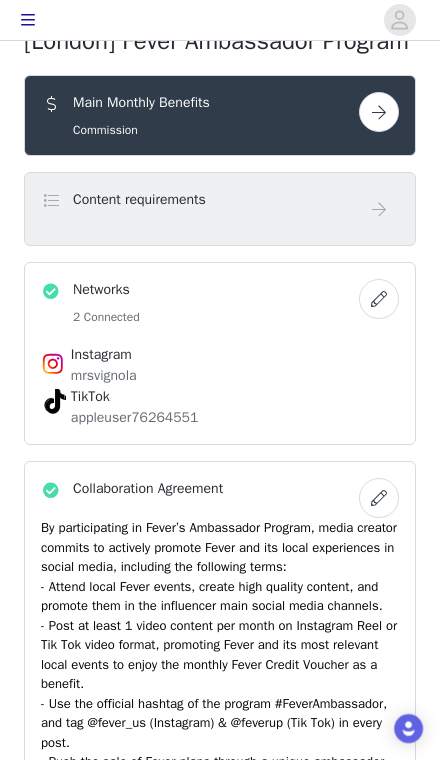 scroll, scrollTop: 368, scrollLeft: 0, axis: vertical 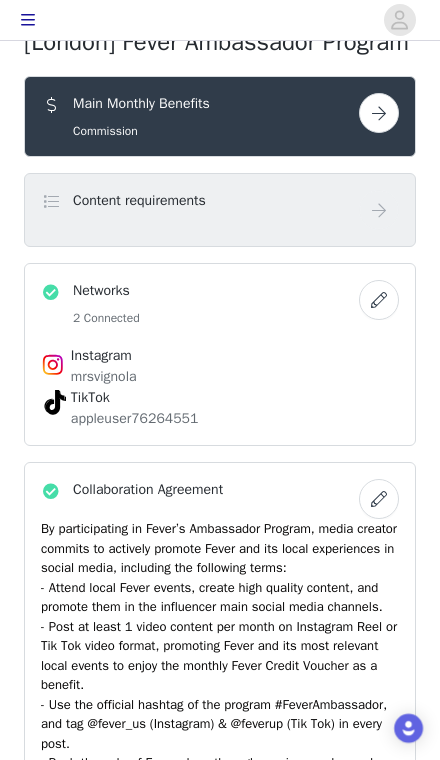 click on "Content requirements" at bounding box center [200, 204] 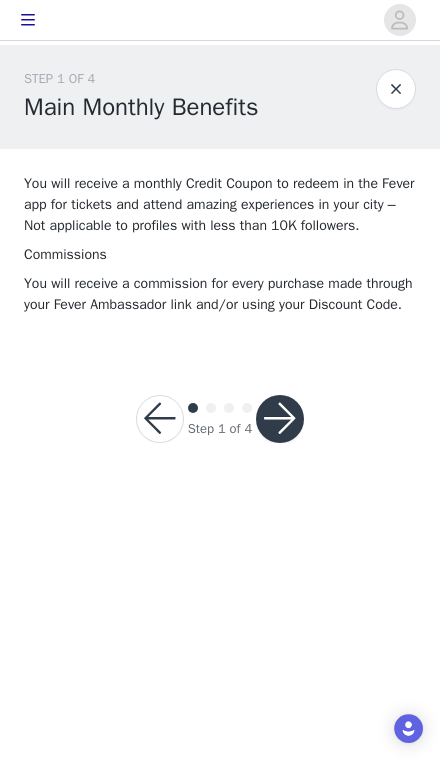 click at bounding box center [280, 419] 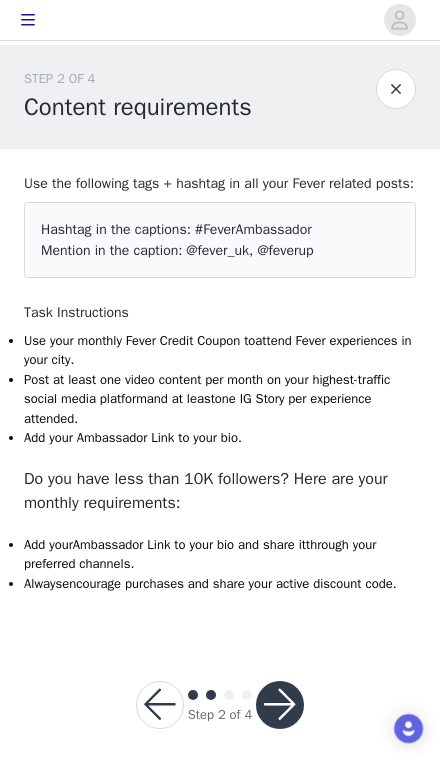 scroll, scrollTop: 54, scrollLeft: 0, axis: vertical 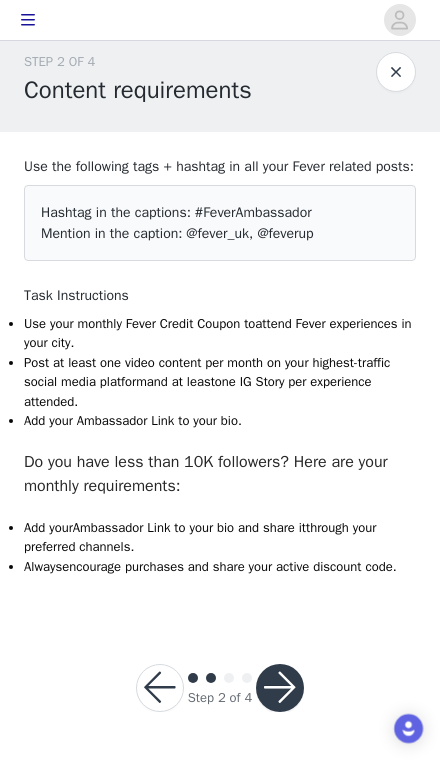 click at bounding box center [280, 688] 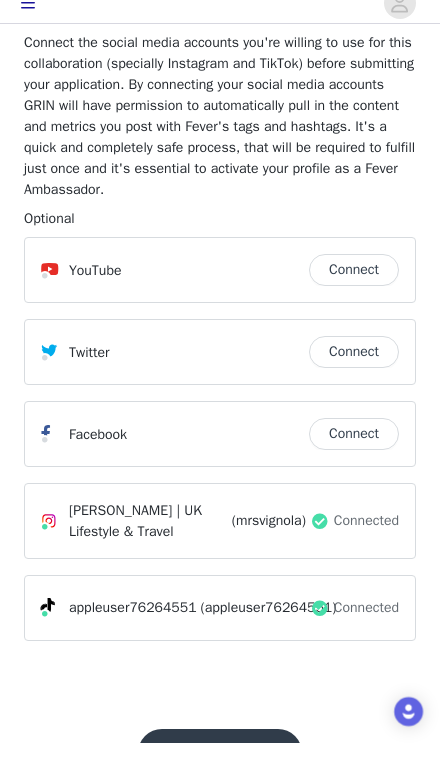scroll, scrollTop: 123, scrollLeft: 0, axis: vertical 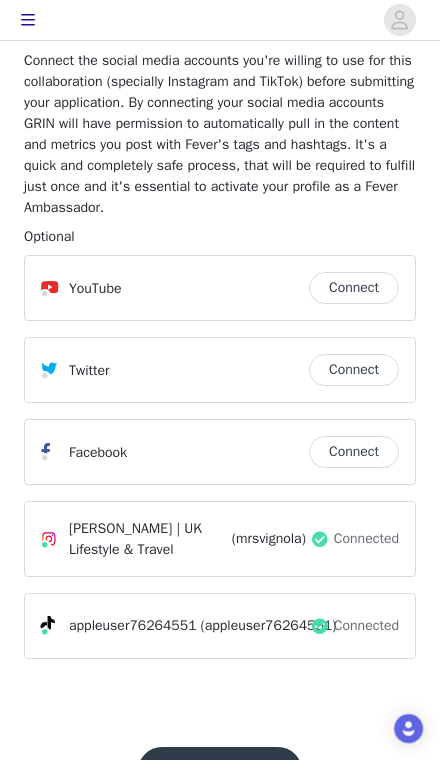 click on "Save" at bounding box center [220, 771] 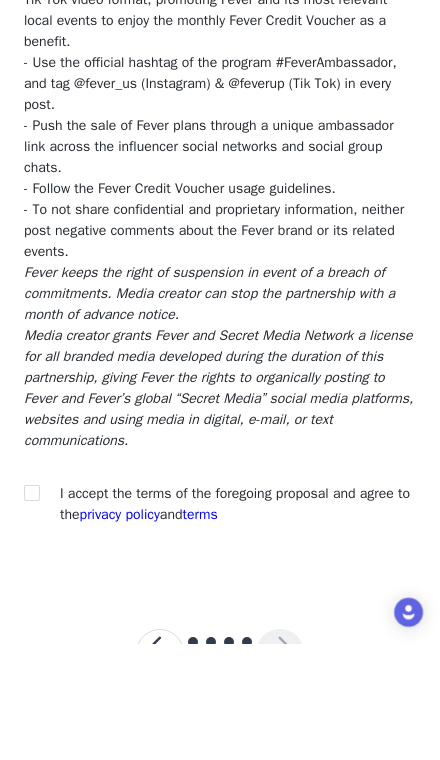scroll, scrollTop: 237, scrollLeft: 0, axis: vertical 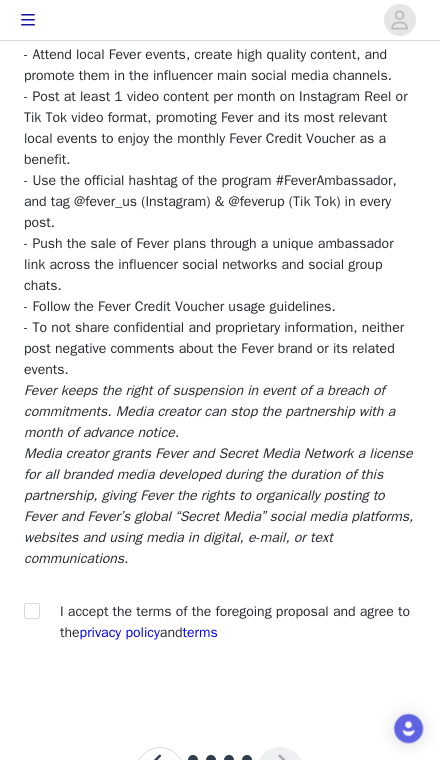 click at bounding box center (31, 610) 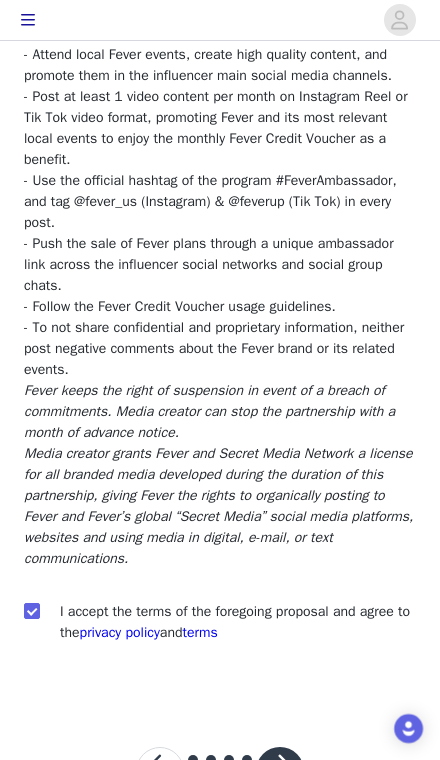 click at bounding box center [280, 771] 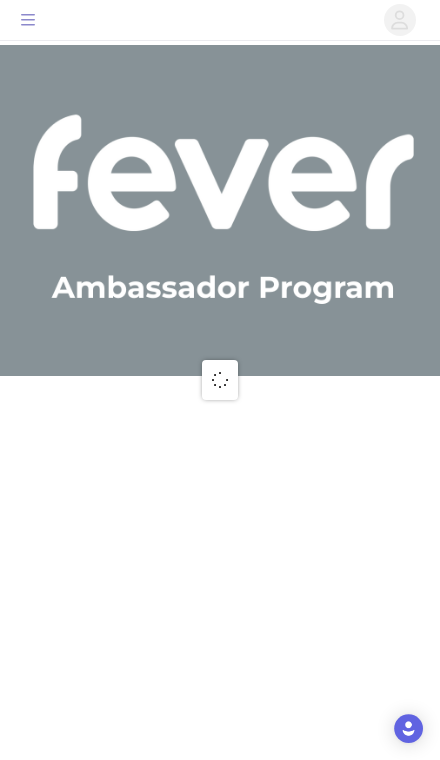 scroll, scrollTop: 0, scrollLeft: 0, axis: both 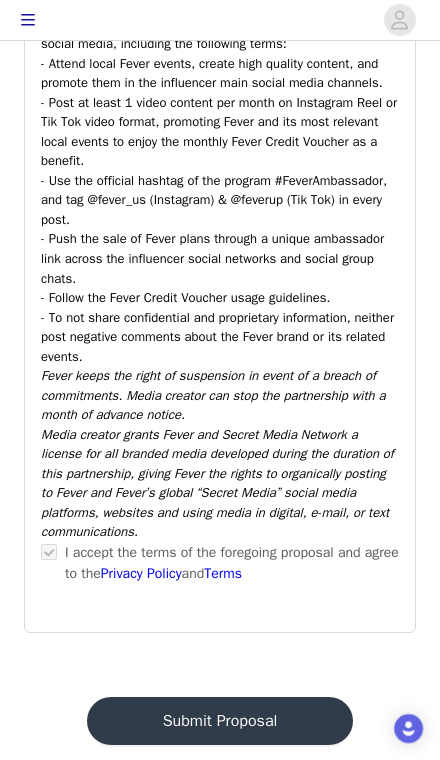 click on "Submit Proposal" at bounding box center (220, 721) 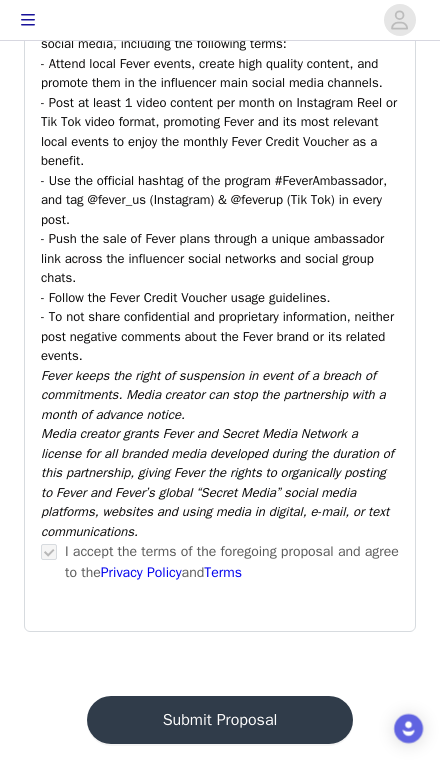 scroll, scrollTop: 0, scrollLeft: 0, axis: both 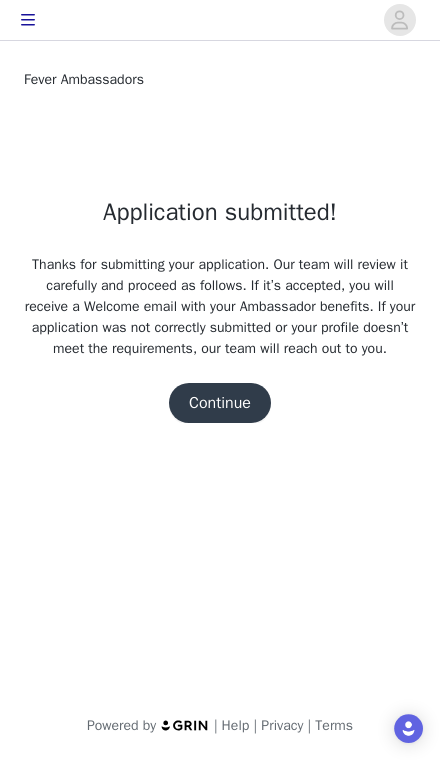click on "Continue" at bounding box center [220, 403] 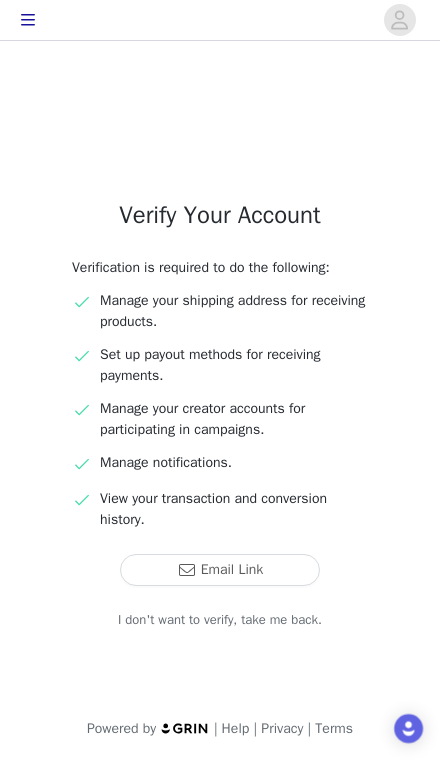 click on "Email Link" at bounding box center [220, 570] 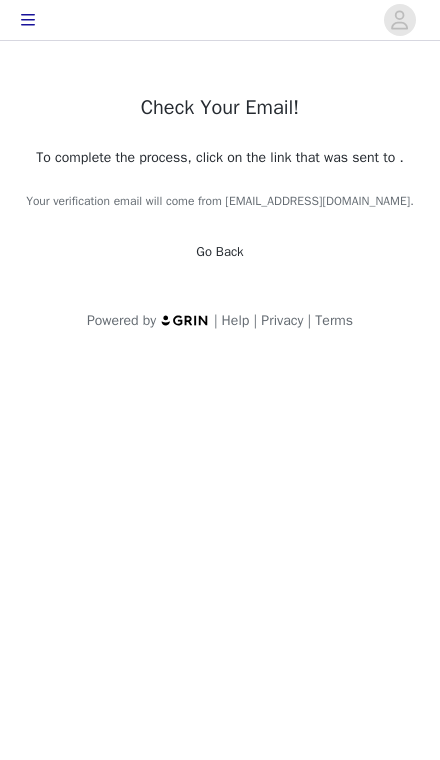 scroll, scrollTop: 0, scrollLeft: 0, axis: both 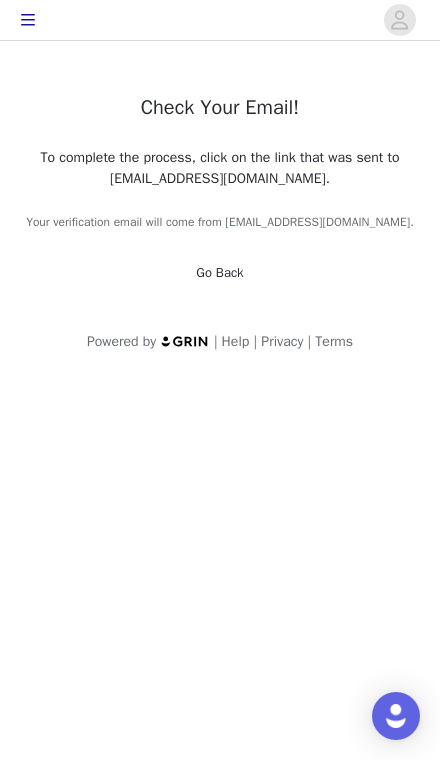 click on "Go Back" at bounding box center [219, 272] 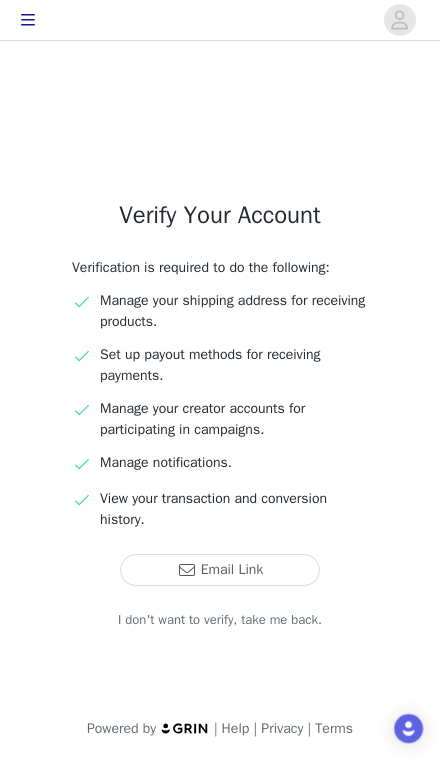scroll, scrollTop: 2, scrollLeft: 0, axis: vertical 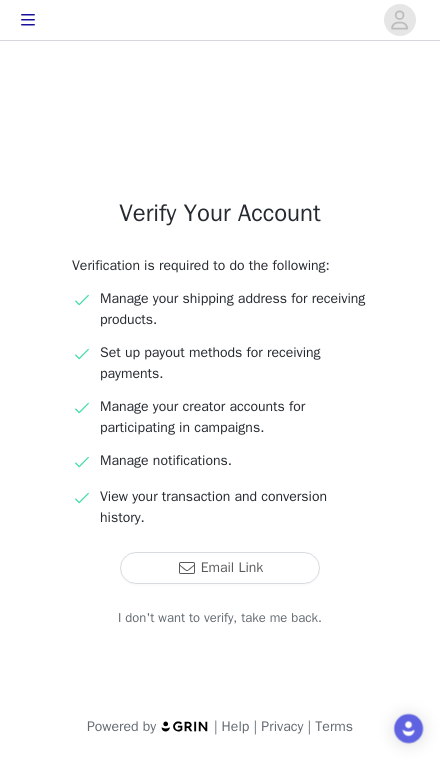 click at bounding box center (400, 20) 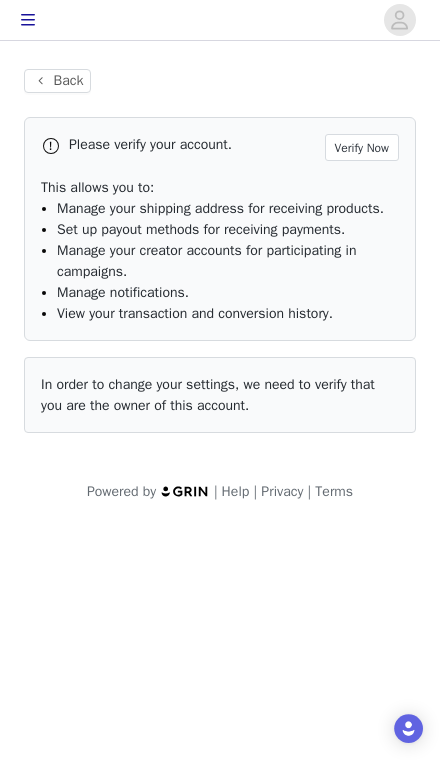 scroll, scrollTop: 0, scrollLeft: 0, axis: both 